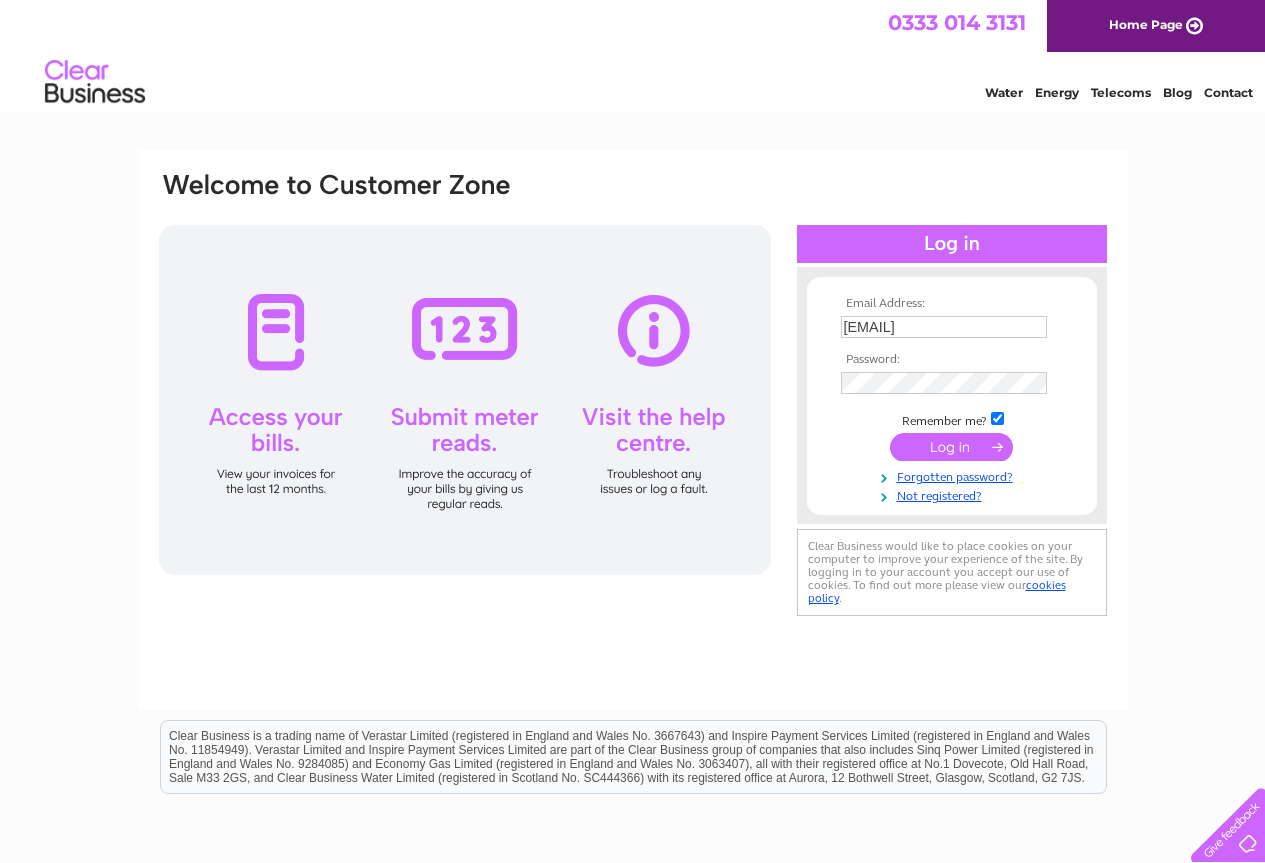 scroll, scrollTop: 0, scrollLeft: 0, axis: both 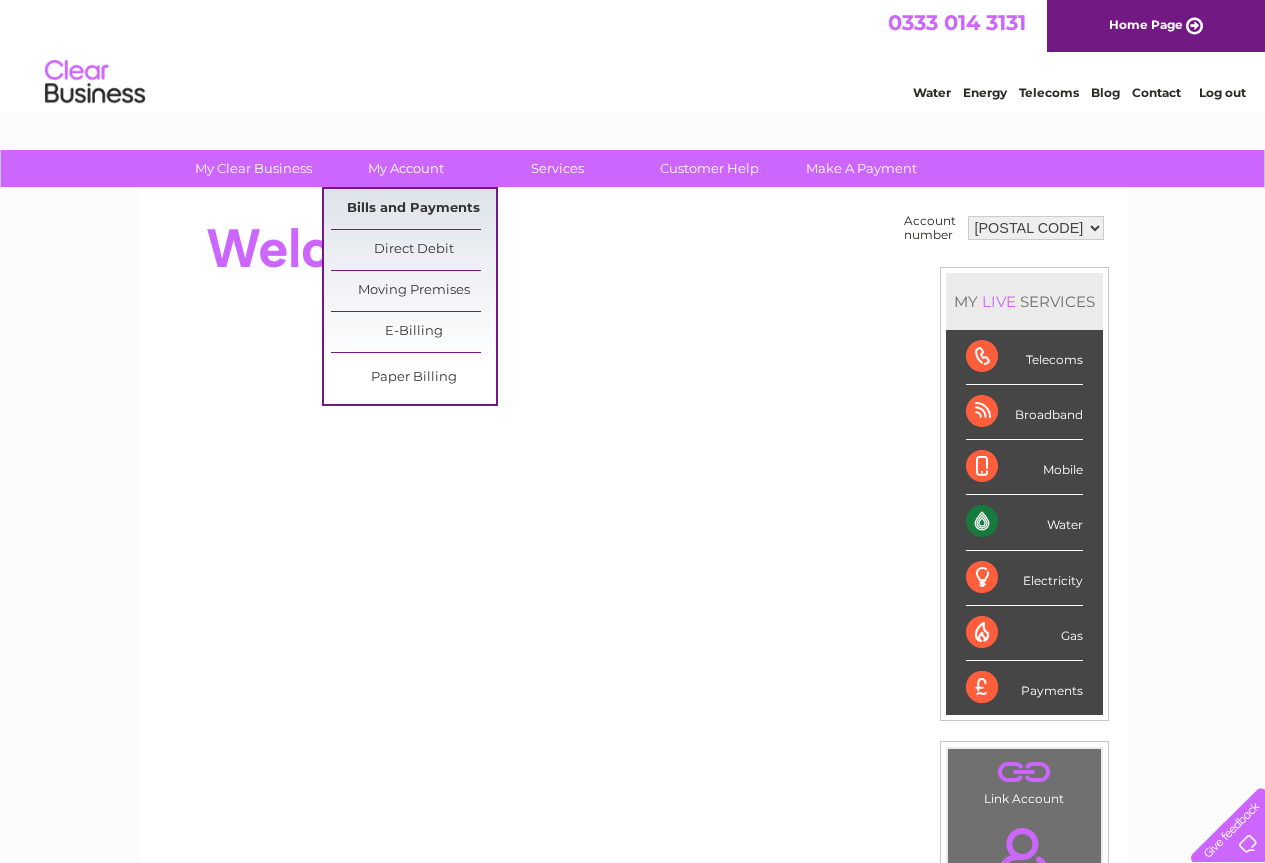 click on "Bills and Payments" at bounding box center [413, 209] 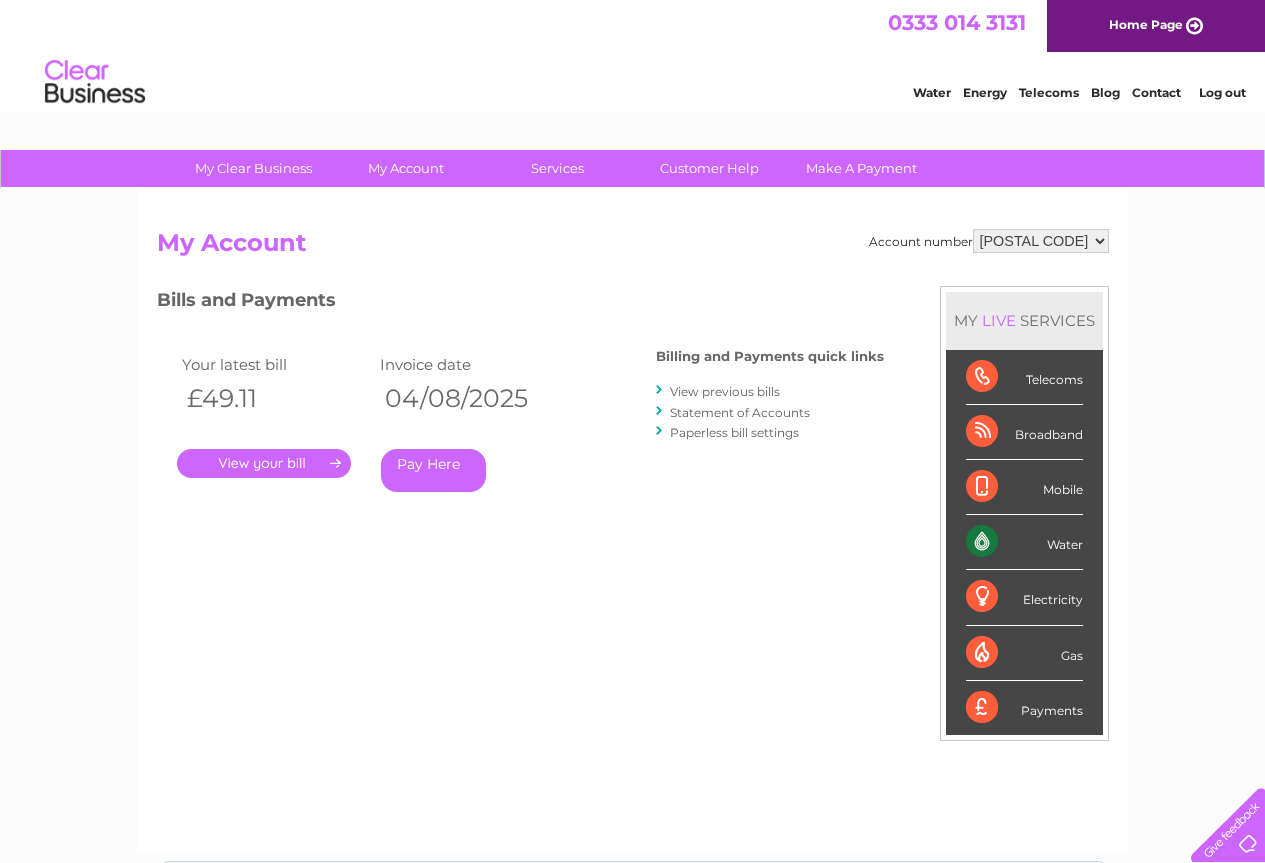 scroll, scrollTop: 0, scrollLeft: 0, axis: both 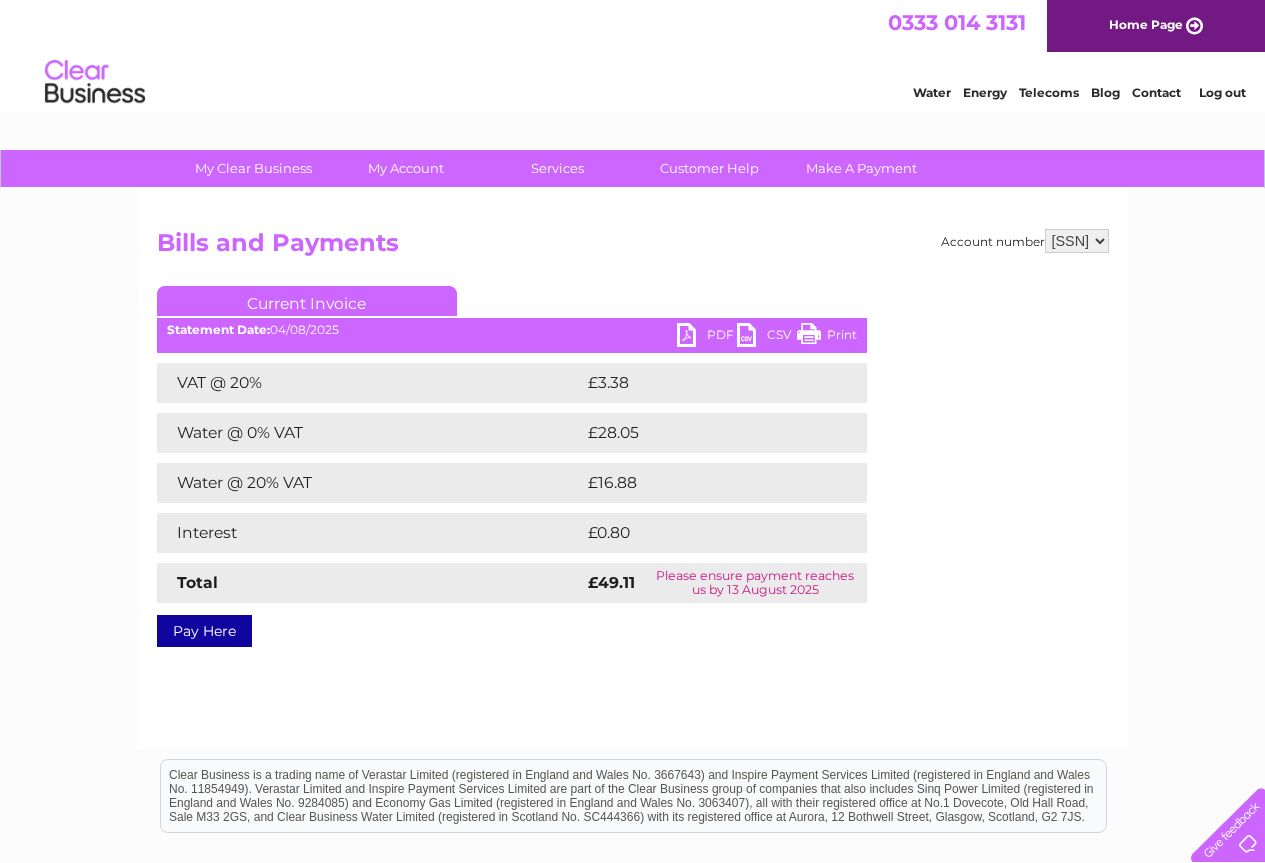 click on "PDF" at bounding box center [707, 337] 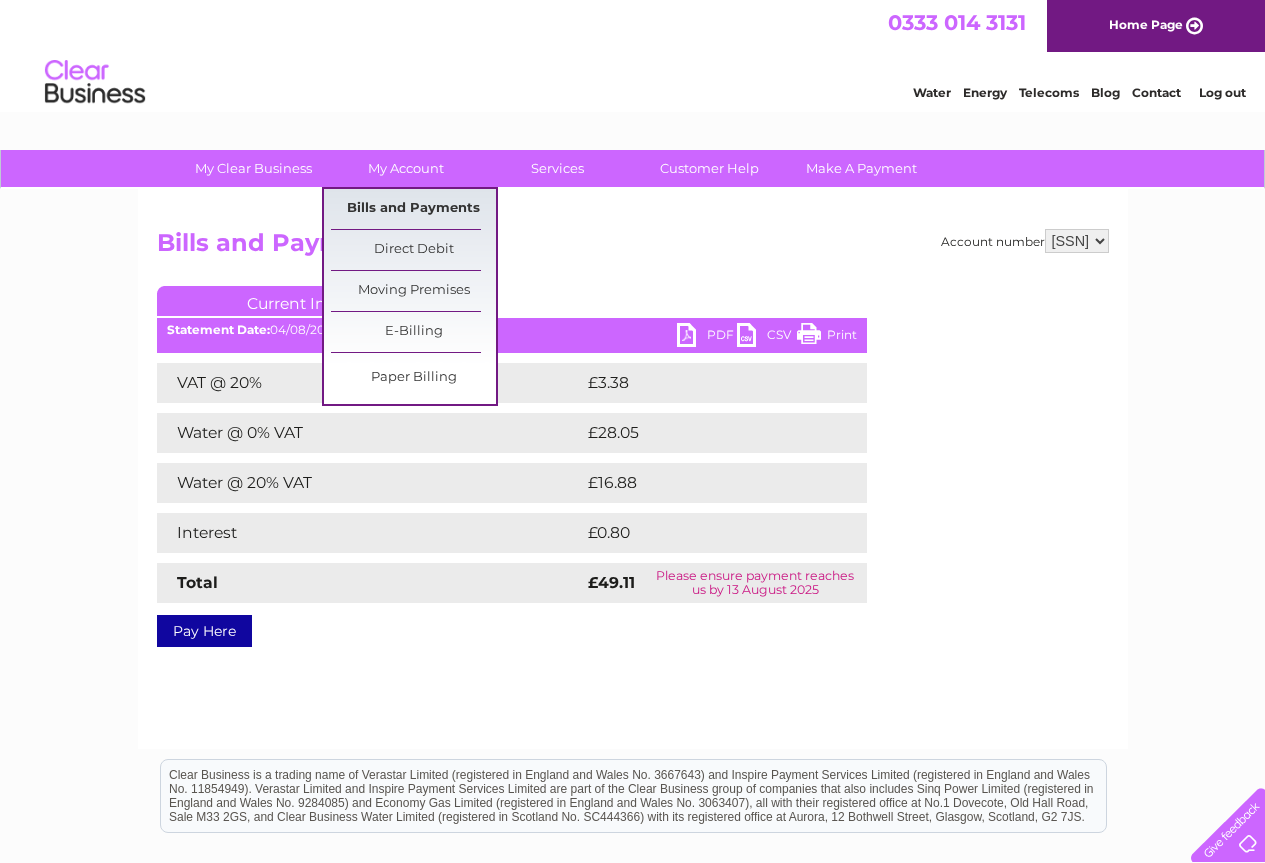 click on "Bills and Payments" at bounding box center (413, 209) 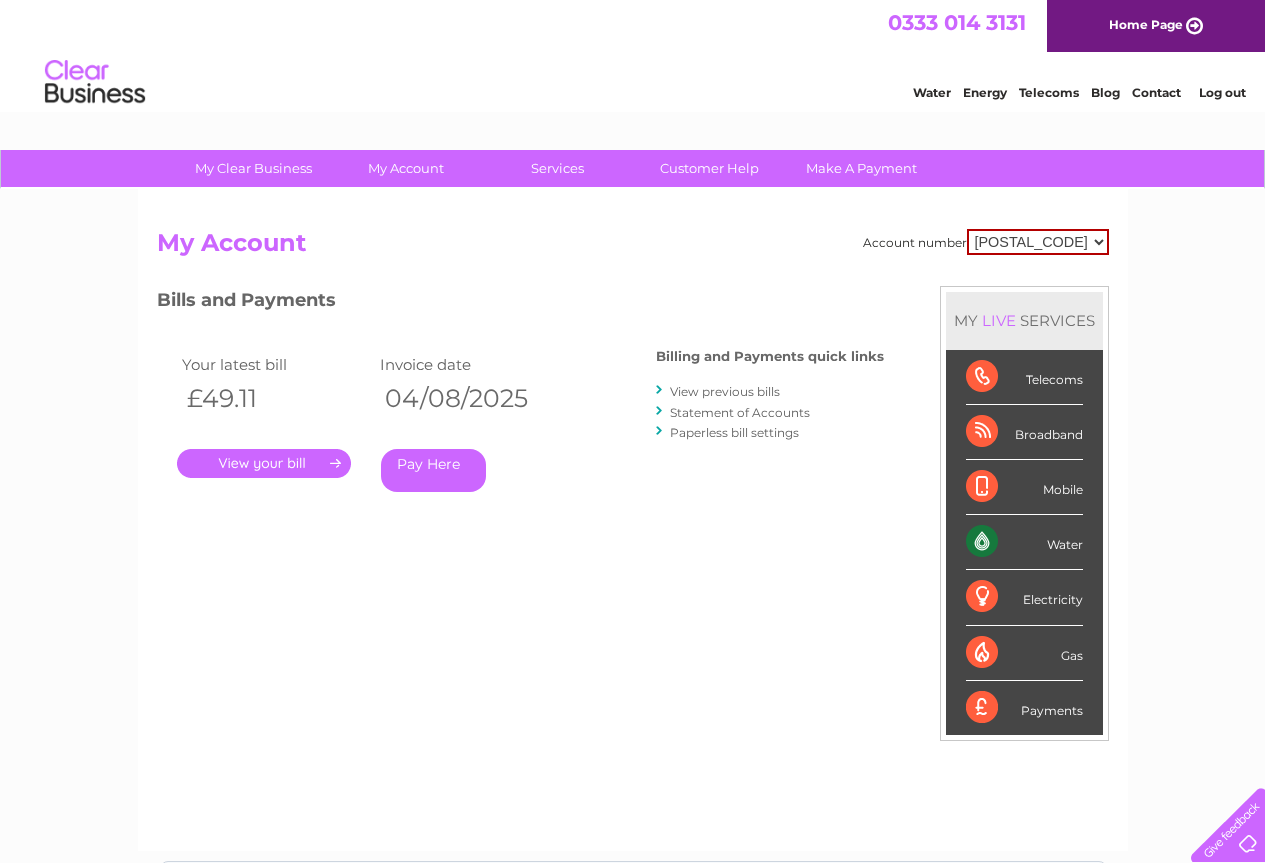 scroll, scrollTop: 0, scrollLeft: 0, axis: both 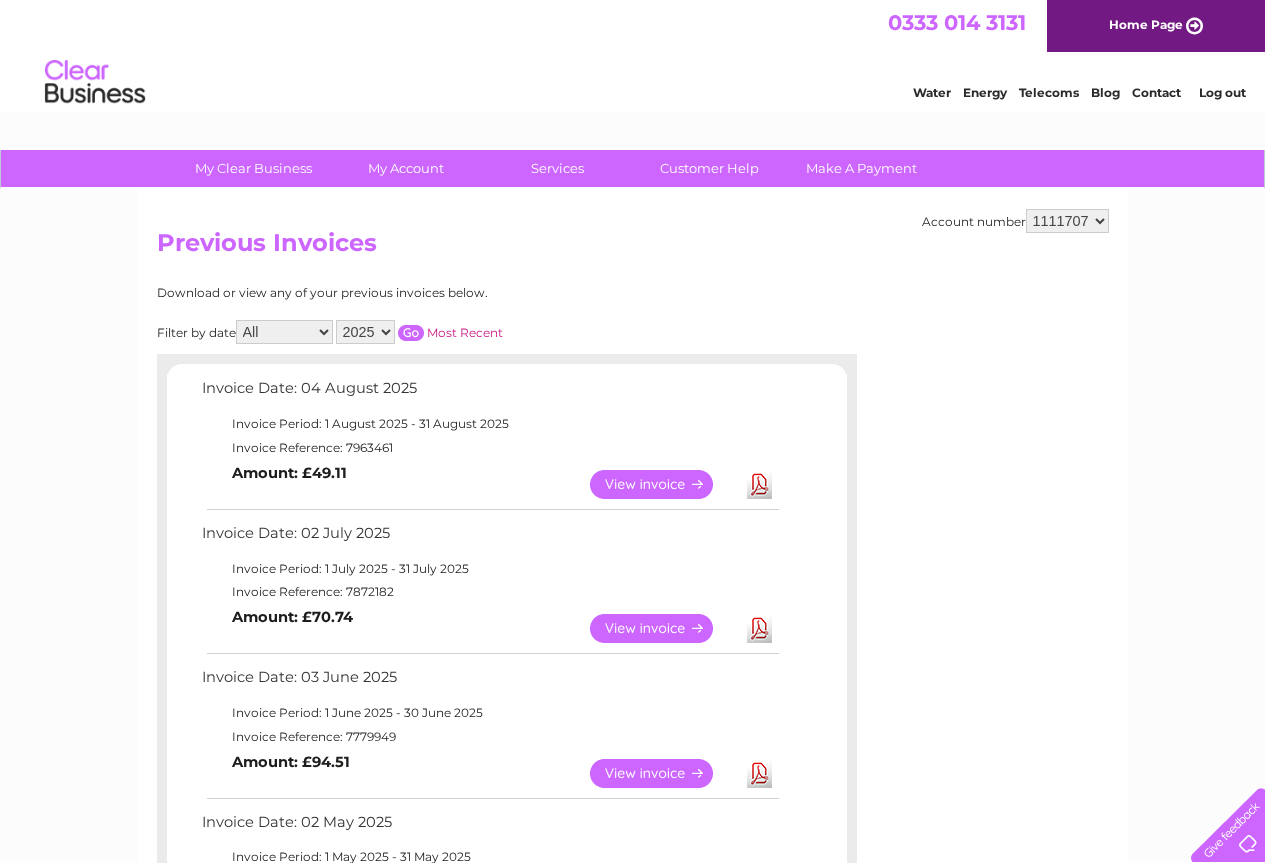 click on "View" at bounding box center [663, 628] 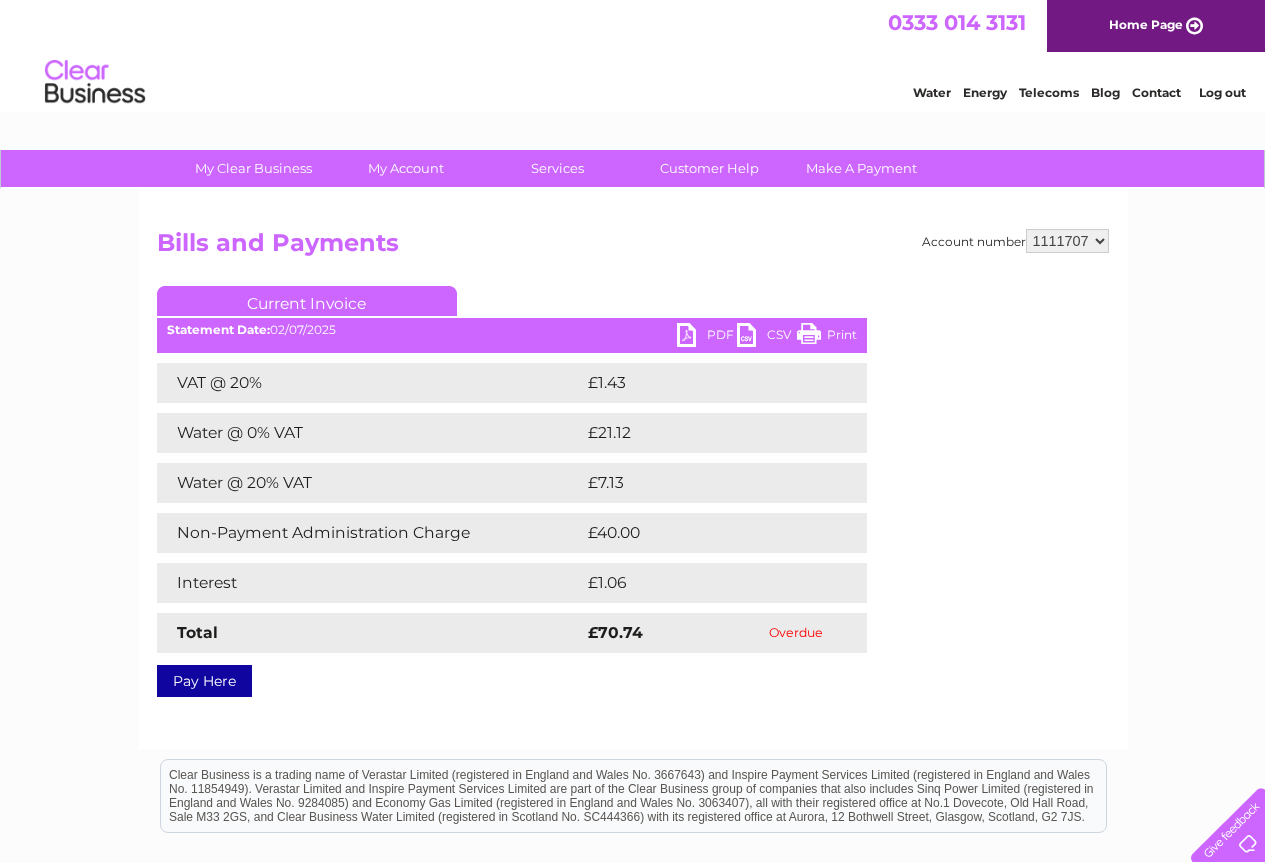 scroll, scrollTop: 0, scrollLeft: 0, axis: both 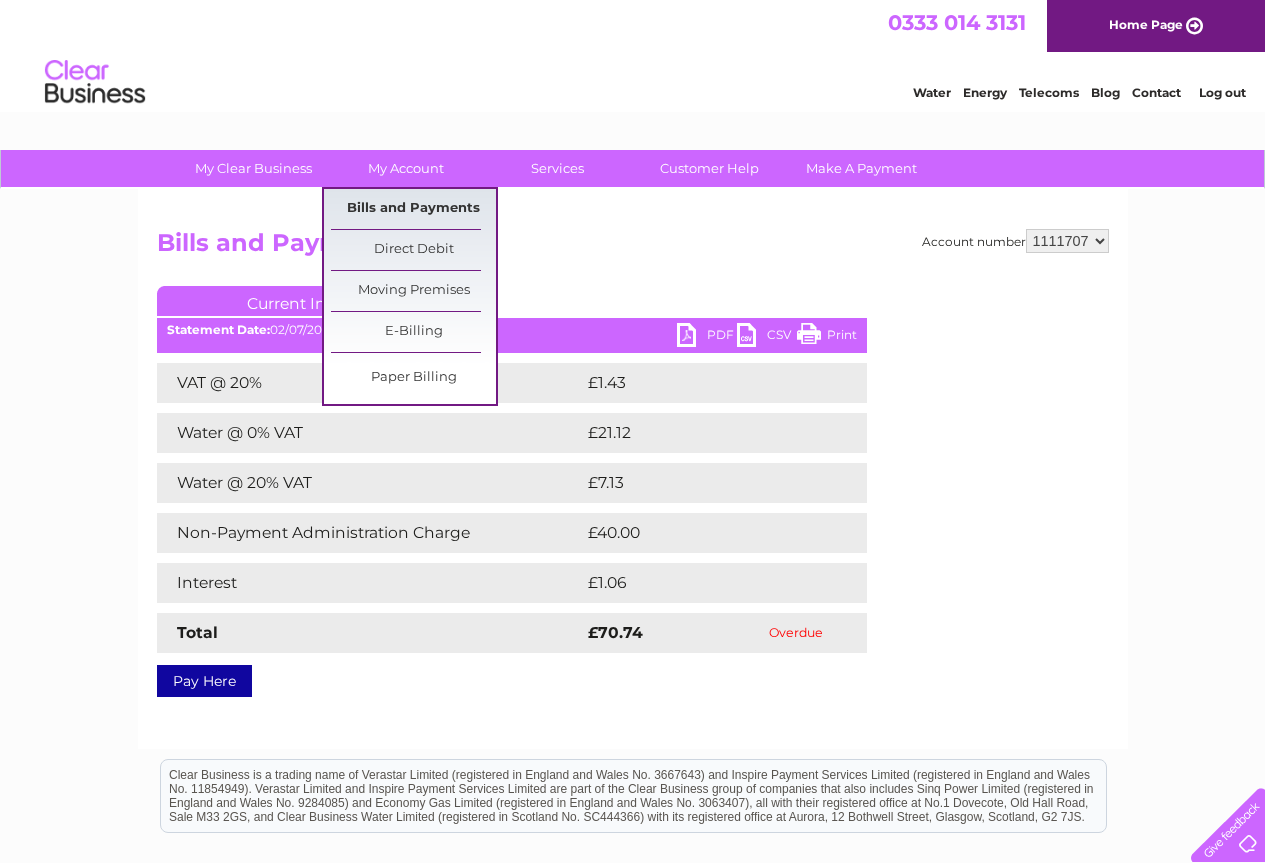 click on "Bills and Payments" at bounding box center [413, 209] 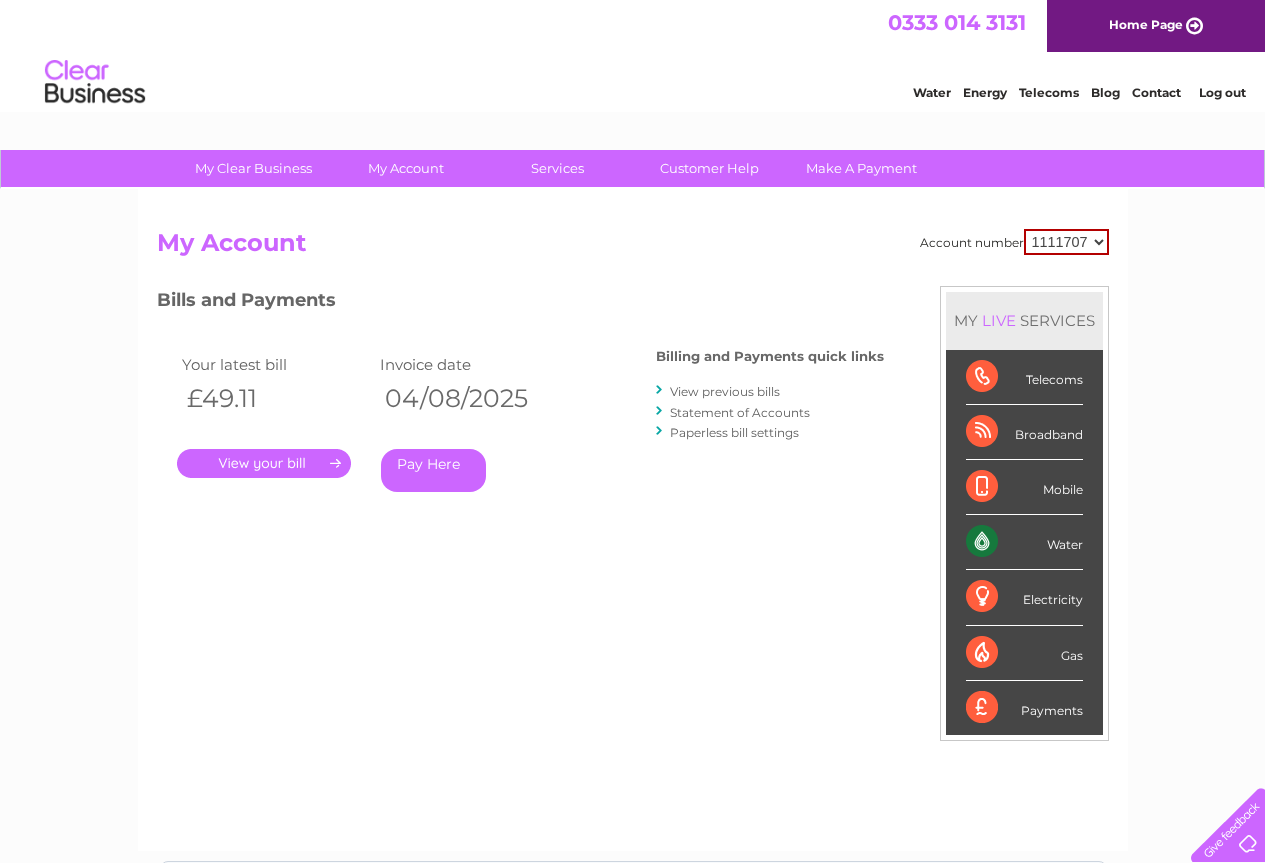 scroll, scrollTop: 0, scrollLeft: 0, axis: both 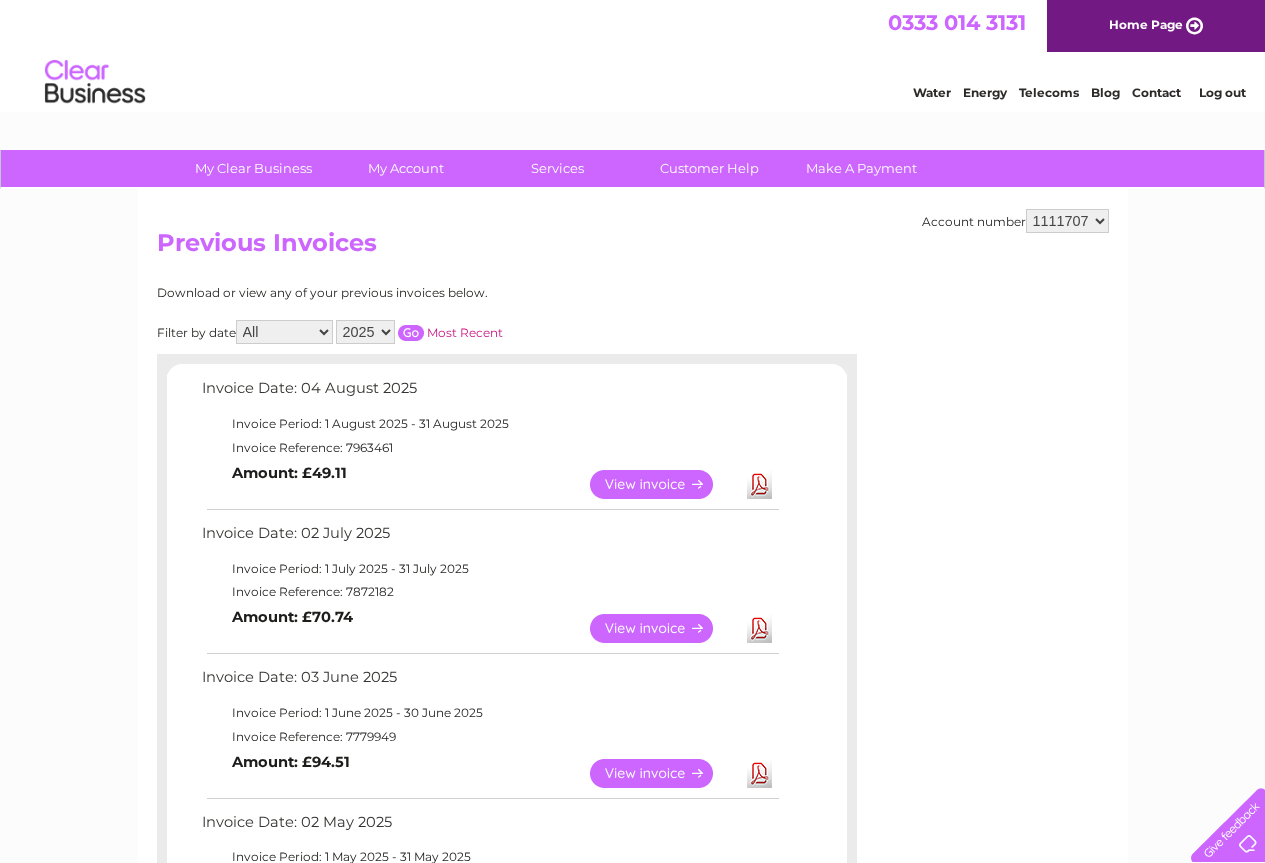 click on "View" at bounding box center (663, 628) 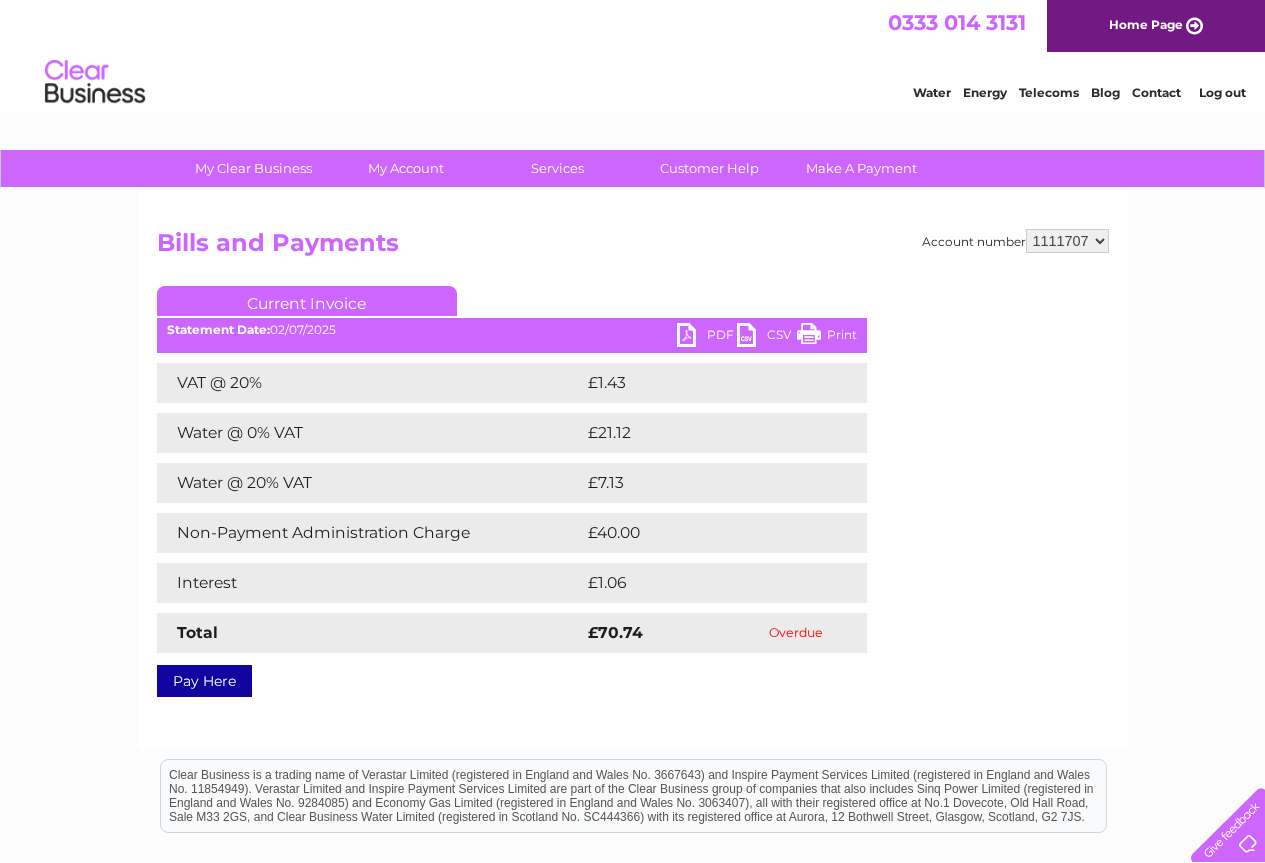 scroll, scrollTop: 0, scrollLeft: 0, axis: both 